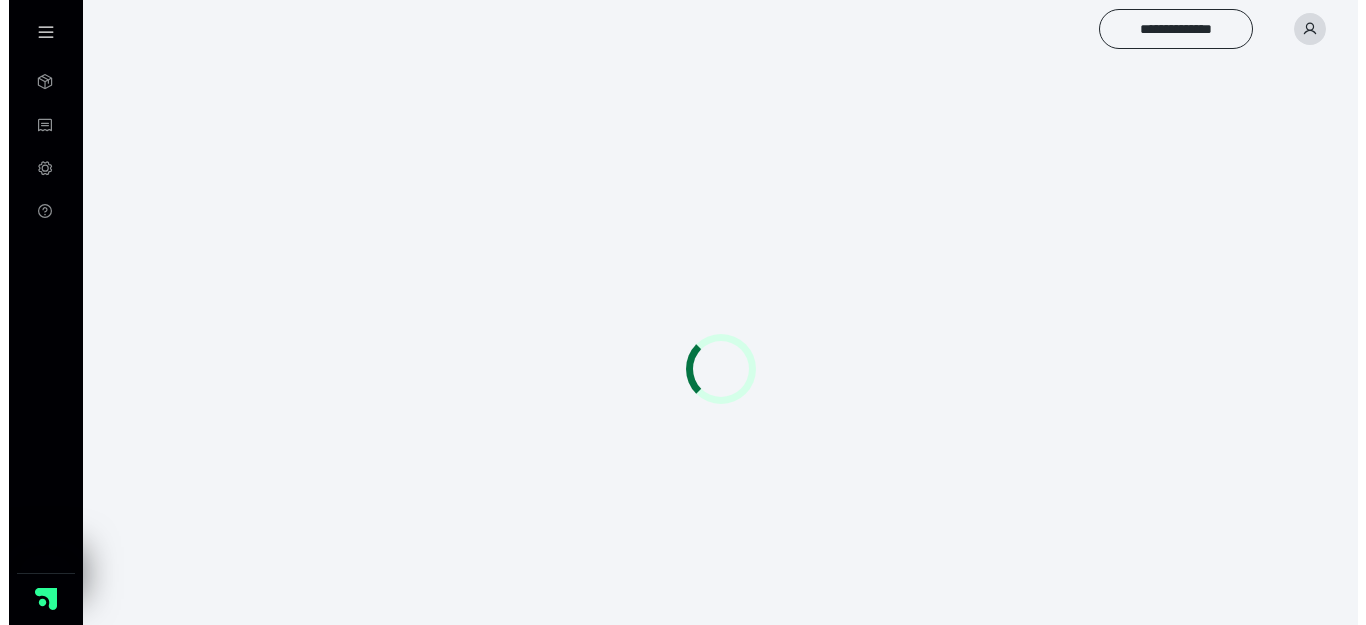 scroll, scrollTop: 0, scrollLeft: 0, axis: both 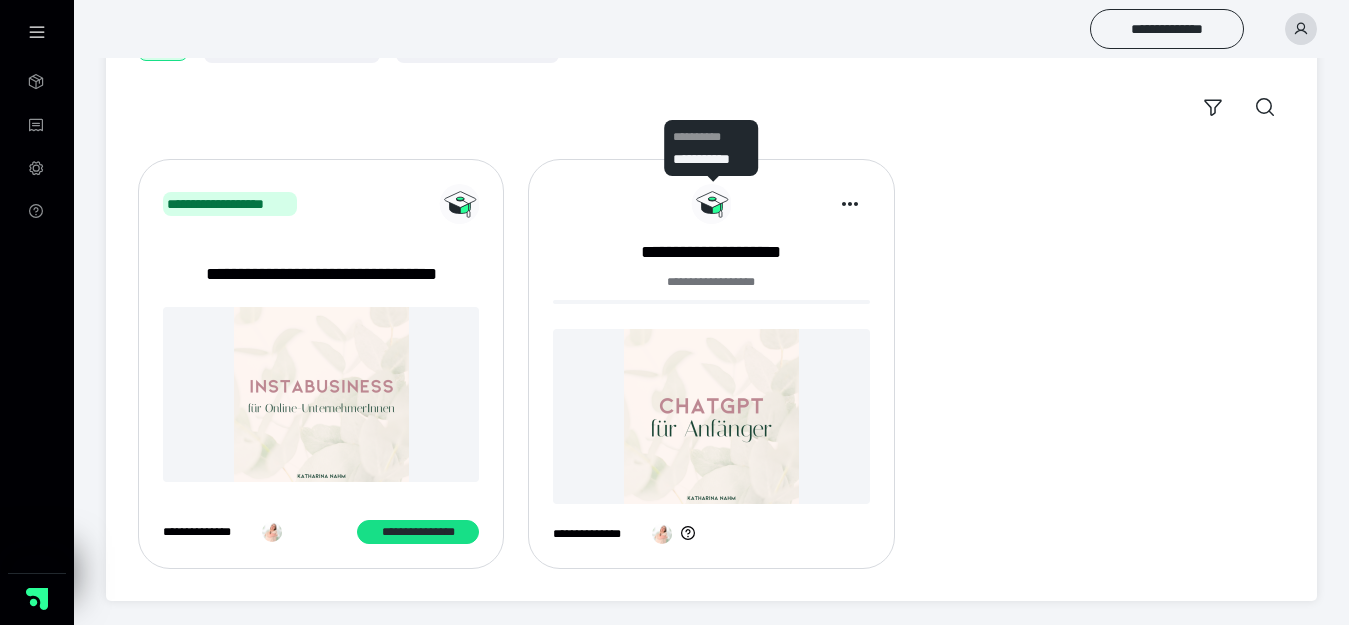 click 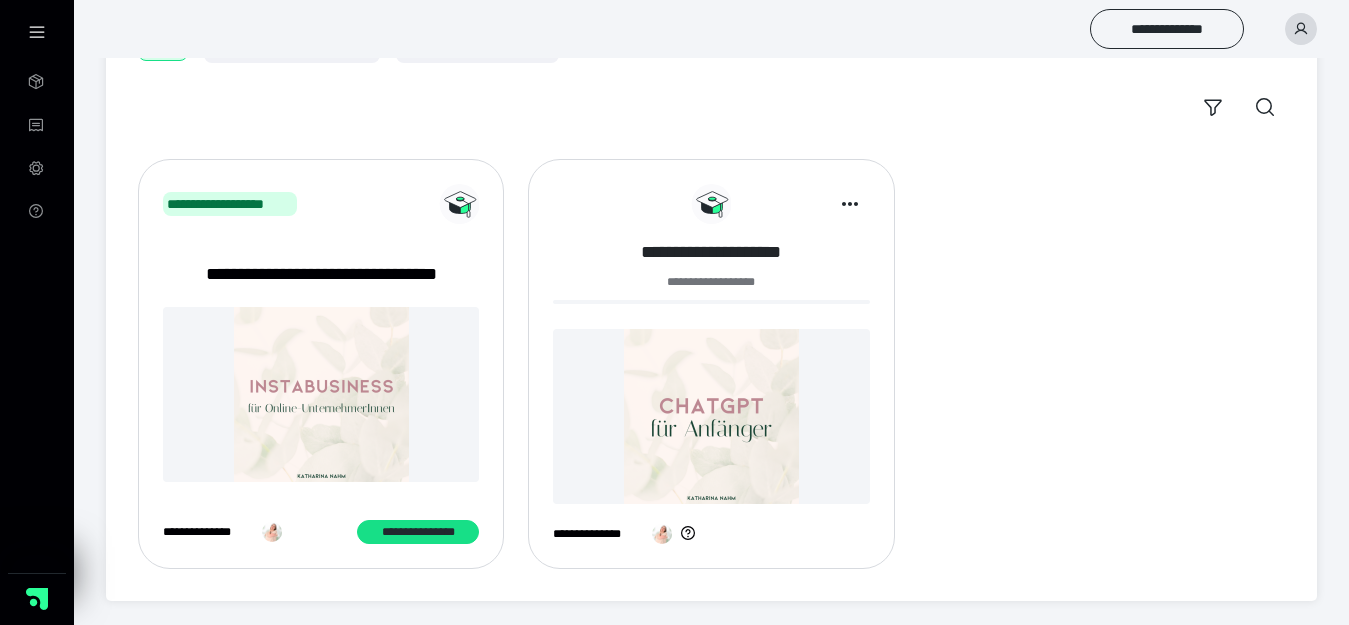 click on "**********" at bounding box center (711, 252) 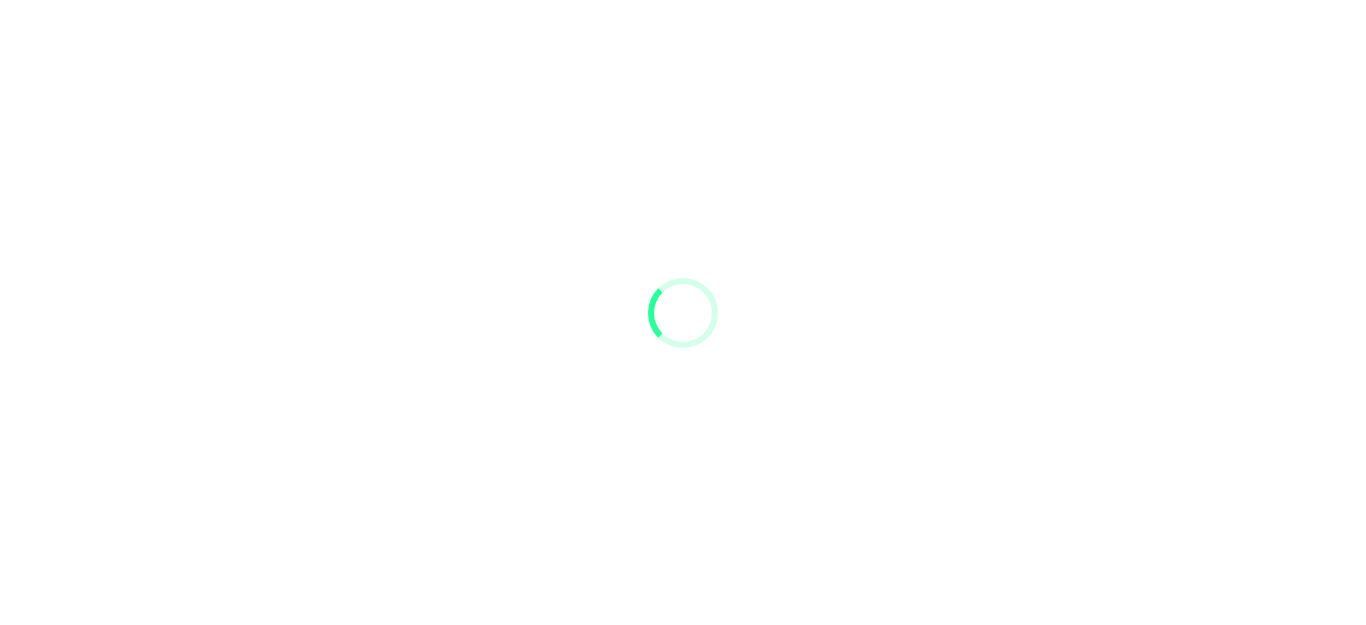 scroll, scrollTop: 0, scrollLeft: 0, axis: both 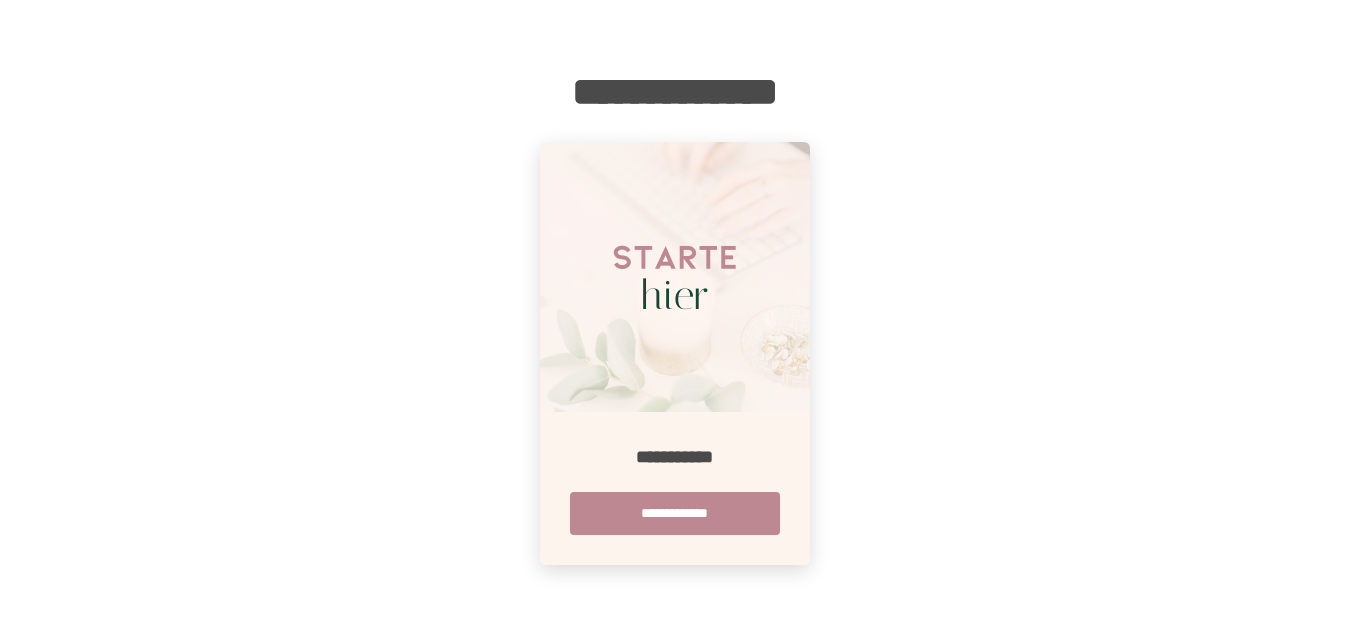 click at bounding box center (675, 277) 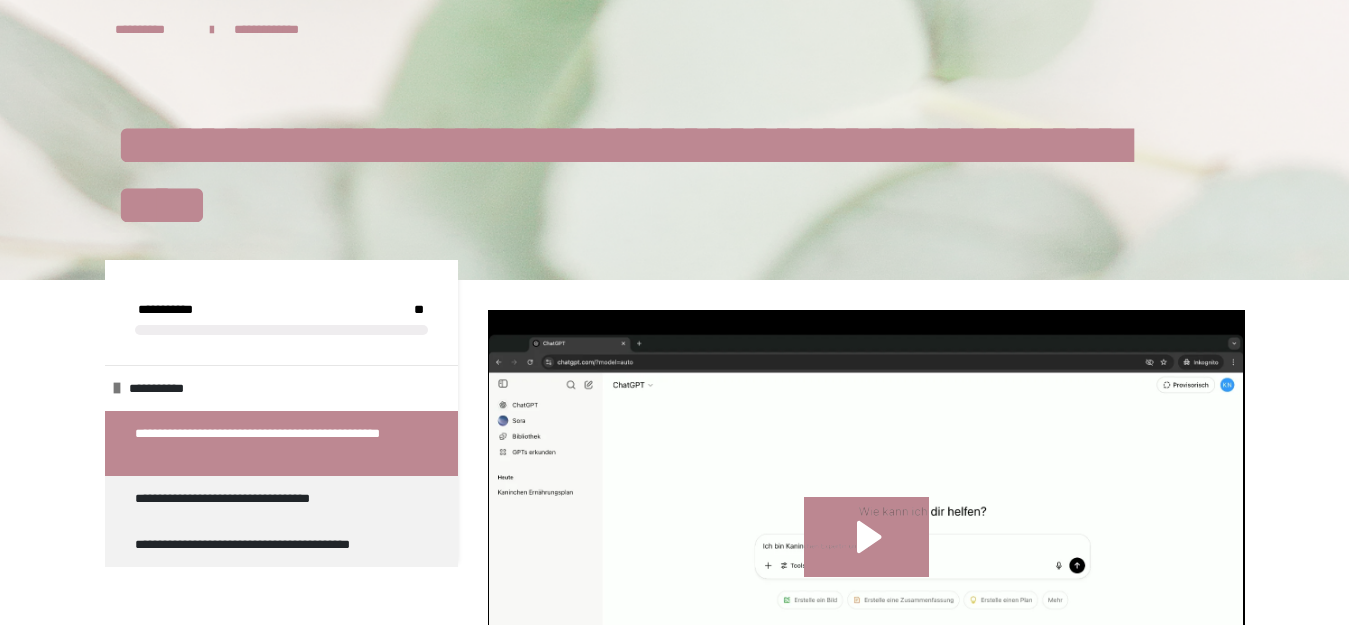 scroll, scrollTop: 200, scrollLeft: 0, axis: vertical 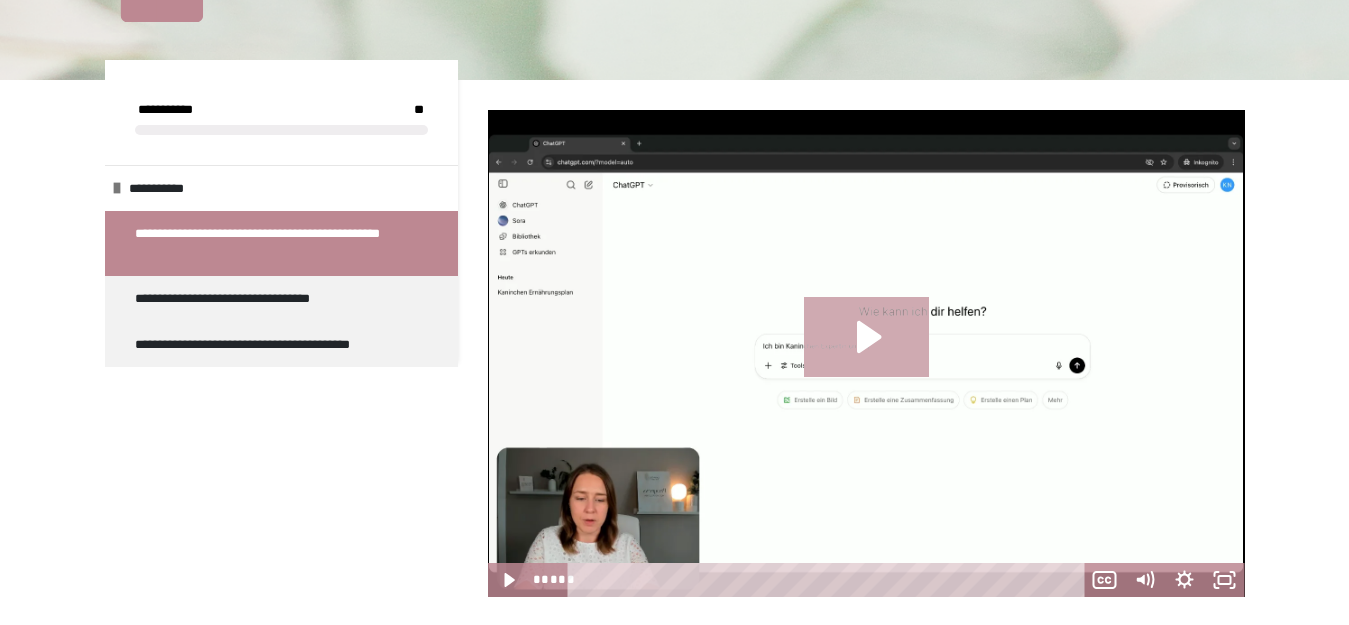 click 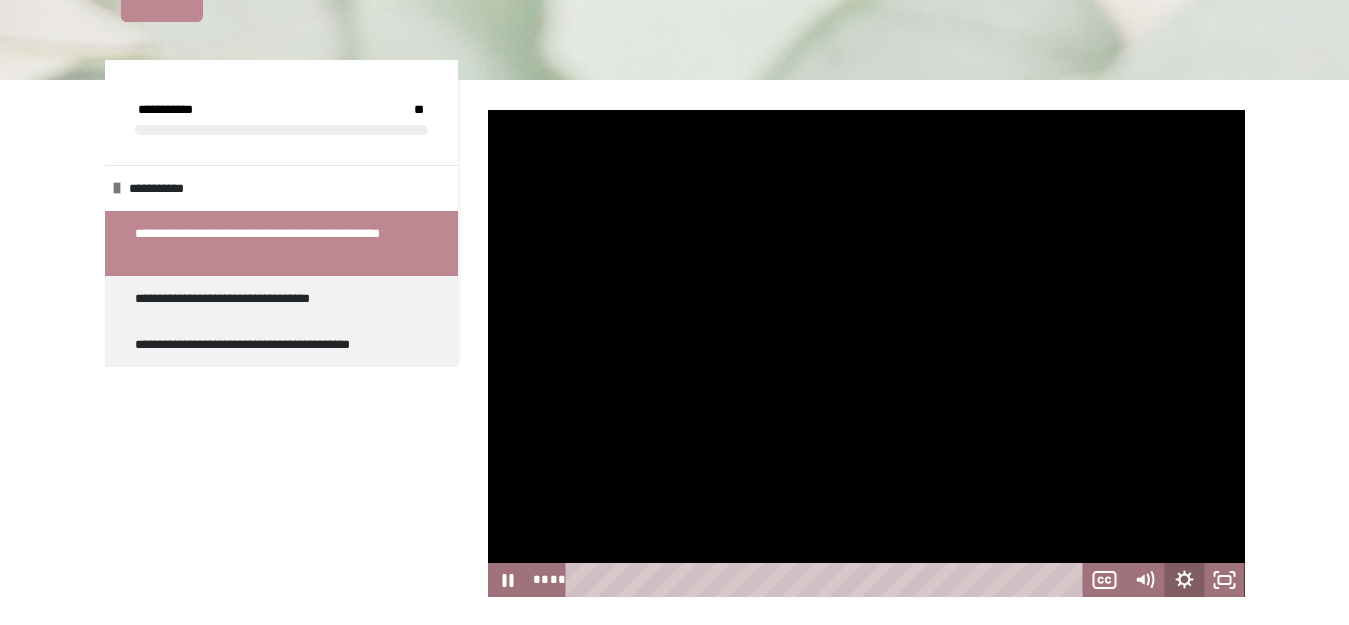 click 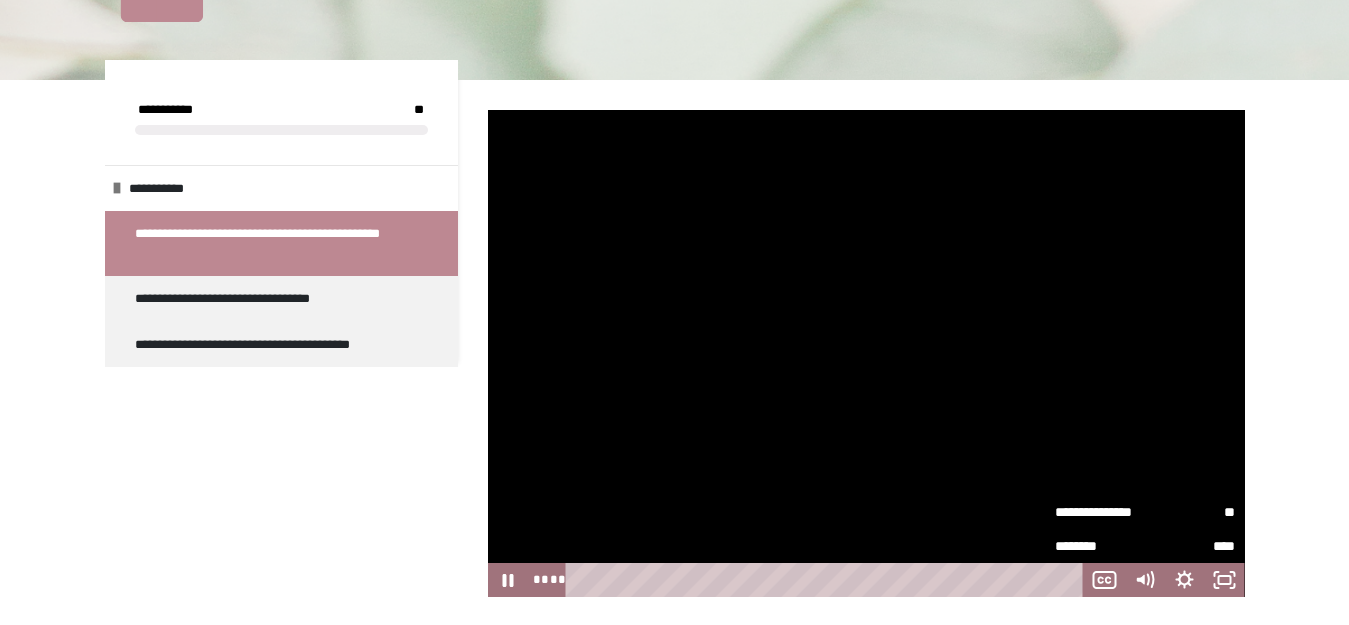 click on "**" at bounding box center (1190, 512) 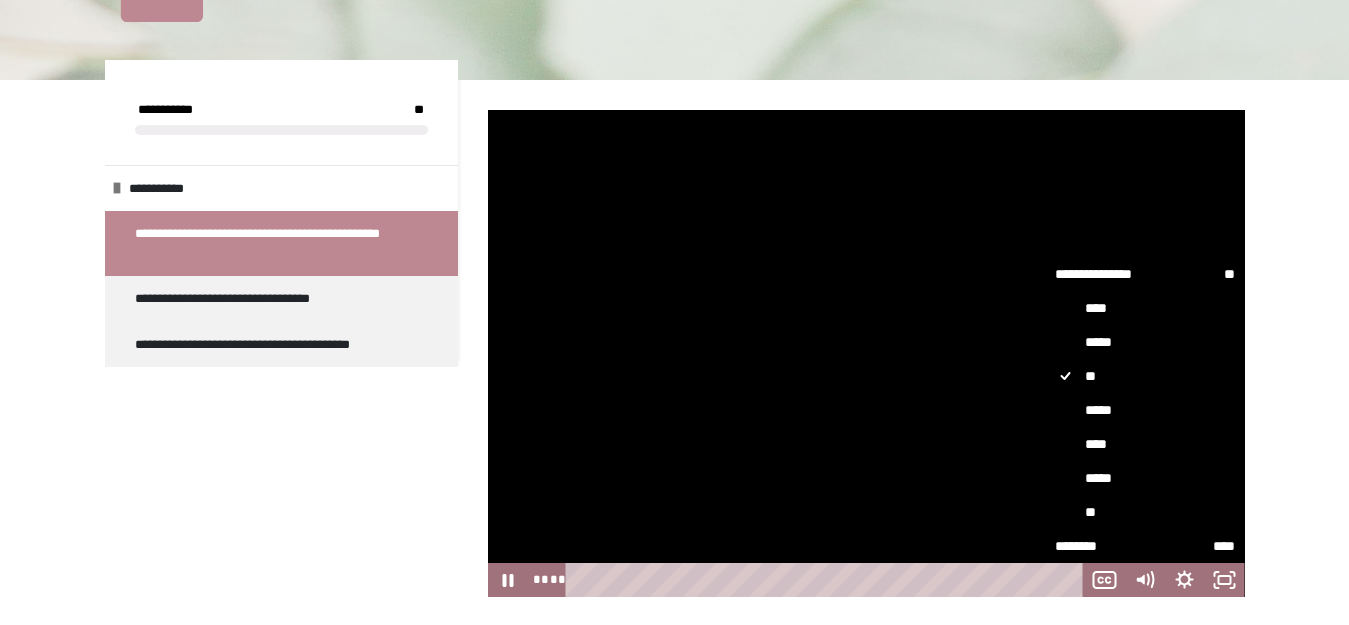 click on "****" at bounding box center (1145, 444) 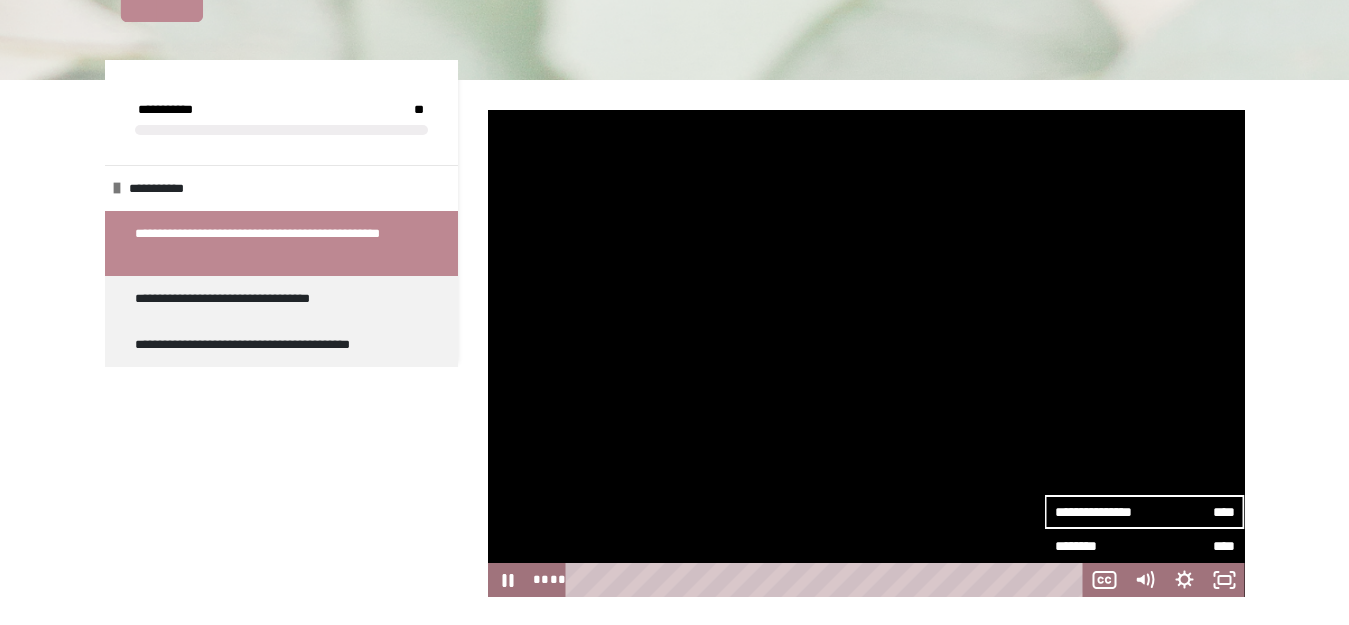 click at bounding box center [866, 353] 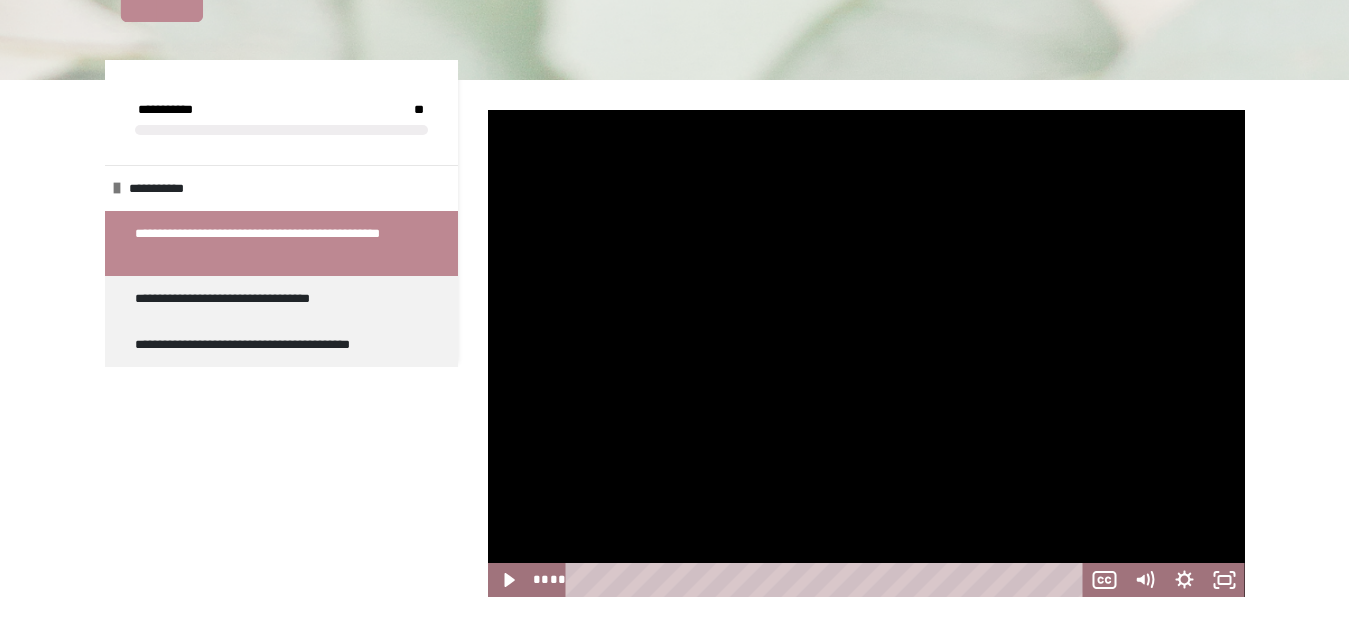 click at bounding box center [866, 353] 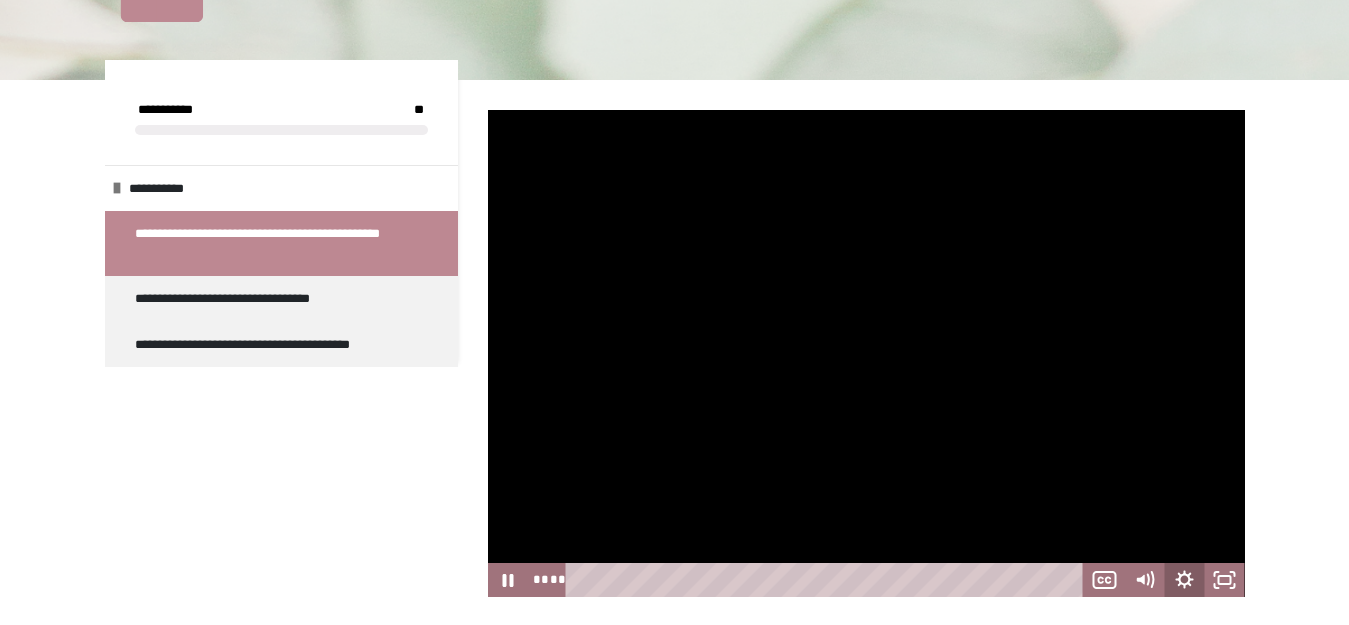 click 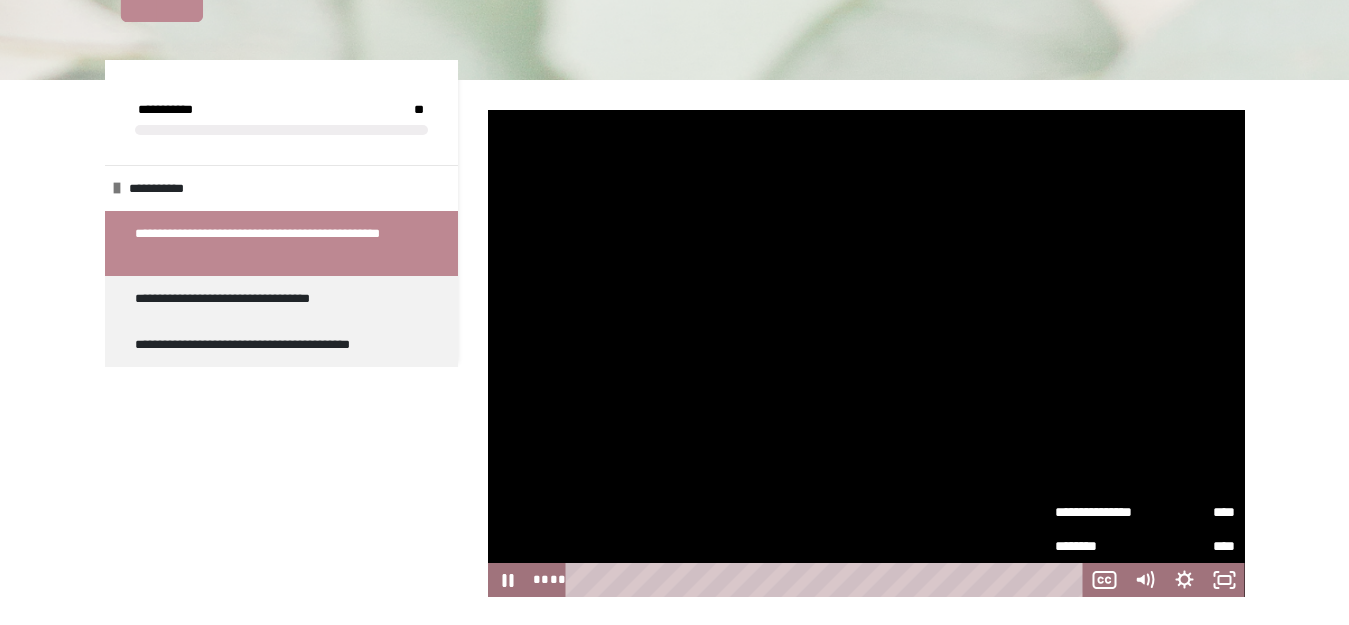 click on "****" at bounding box center [1190, 505] 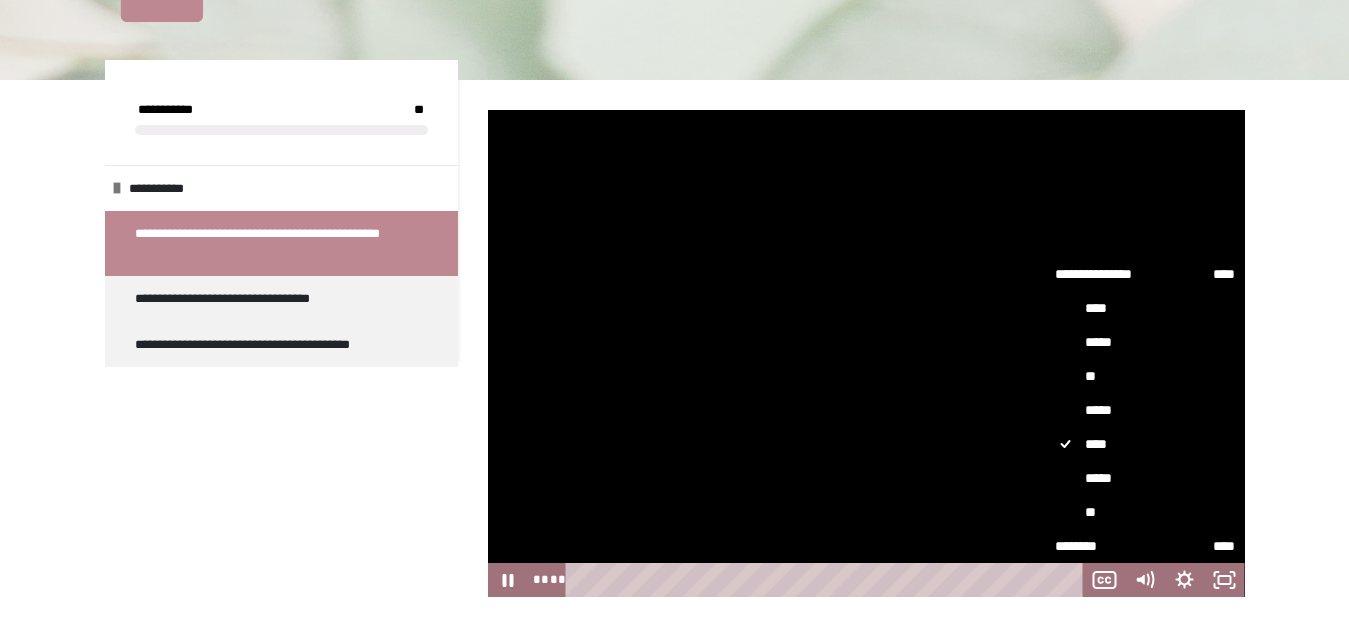 click on "**" at bounding box center [1145, 512] 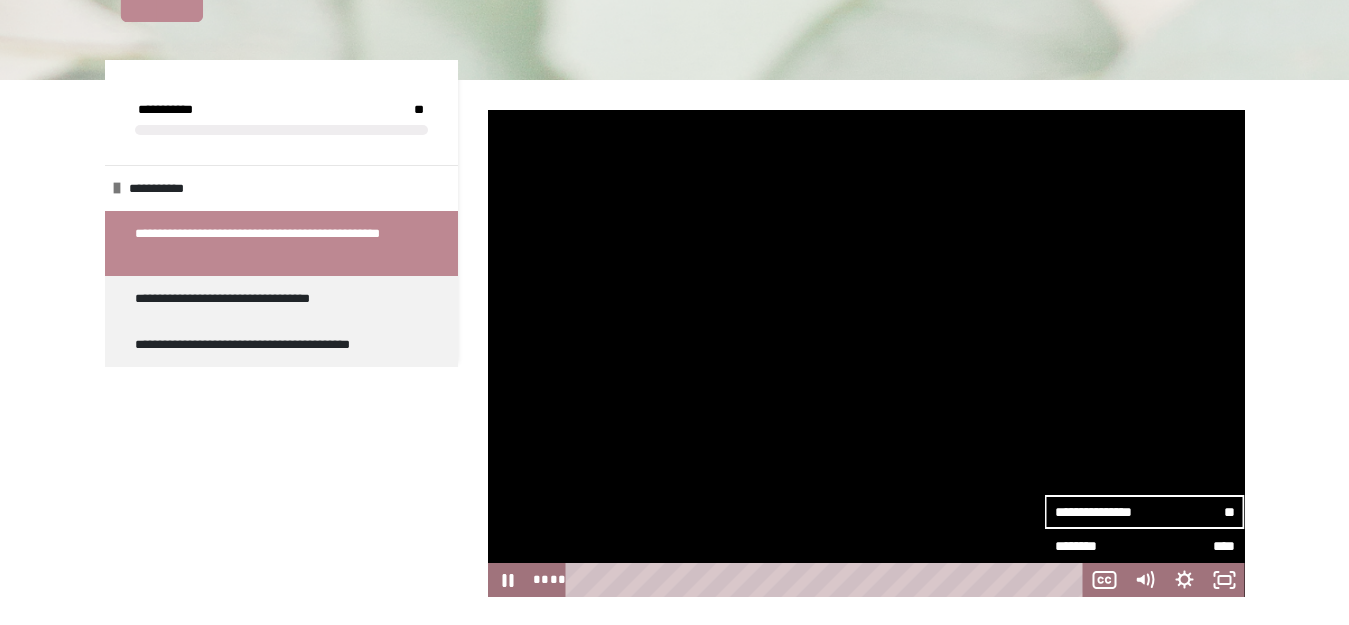 click on "**********" at bounding box center [674, 282] 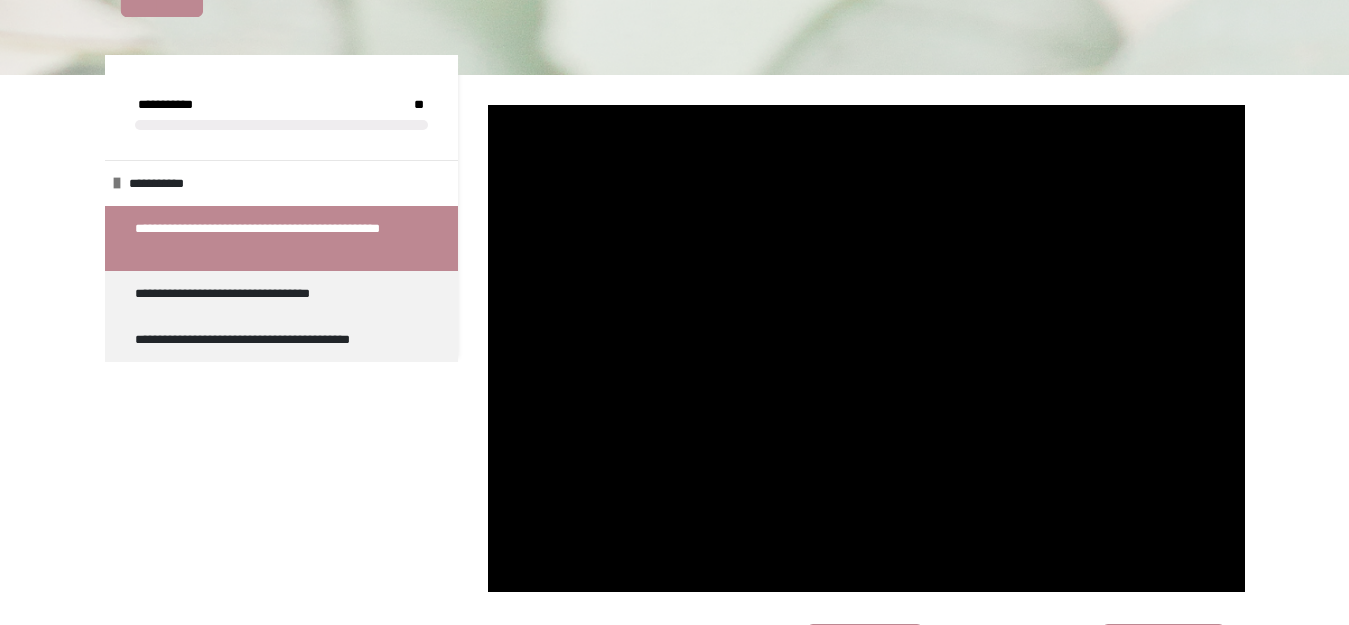 scroll, scrollTop: 240, scrollLeft: 0, axis: vertical 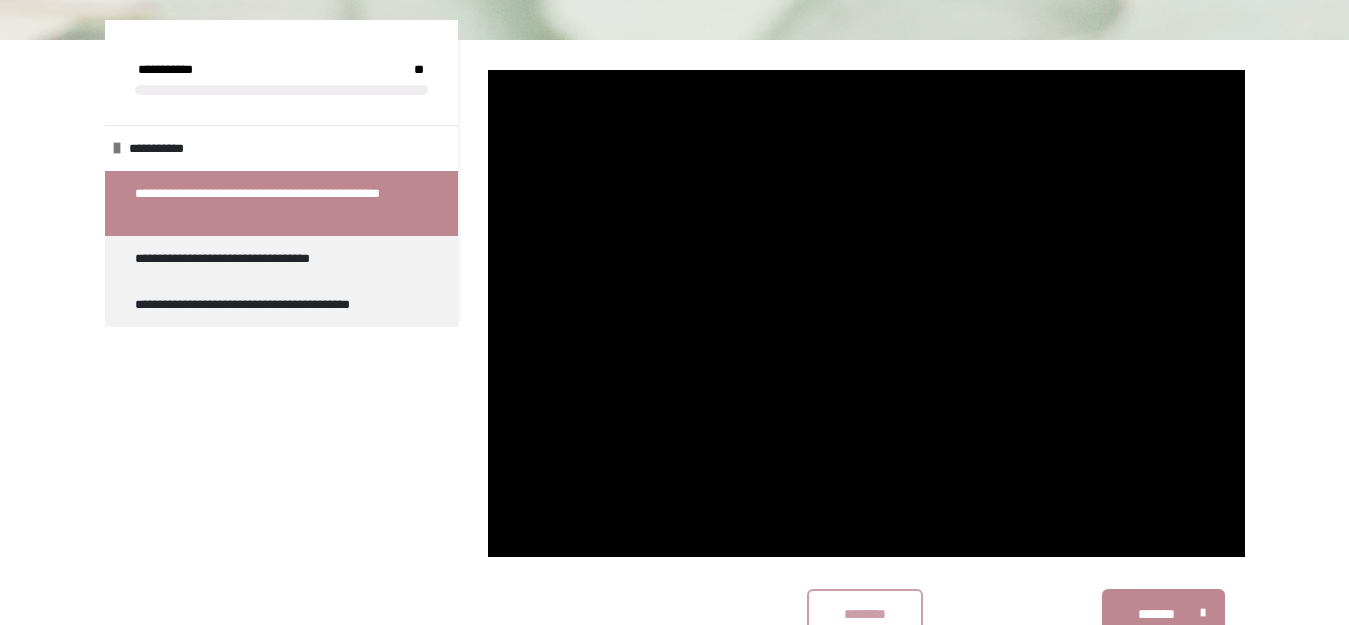 click on "********" at bounding box center (865, 614) 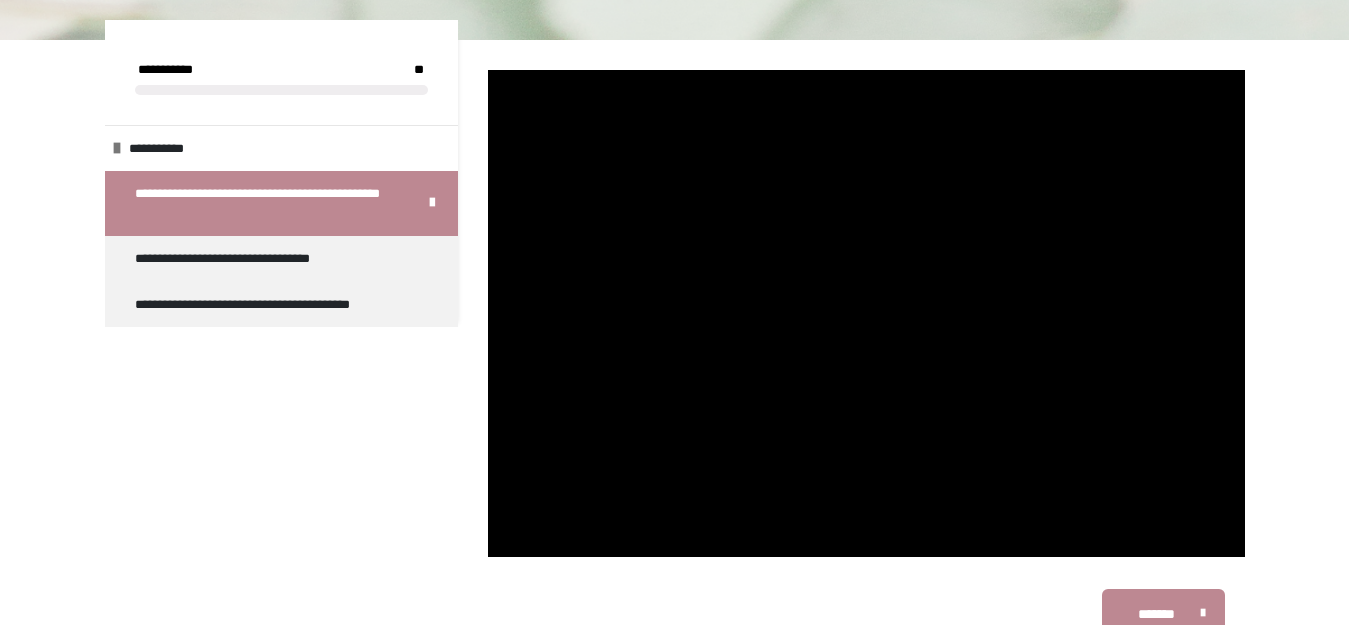 drag, startPoint x: 1155, startPoint y: 603, endPoint x: 961, endPoint y: 563, distance: 198.0808 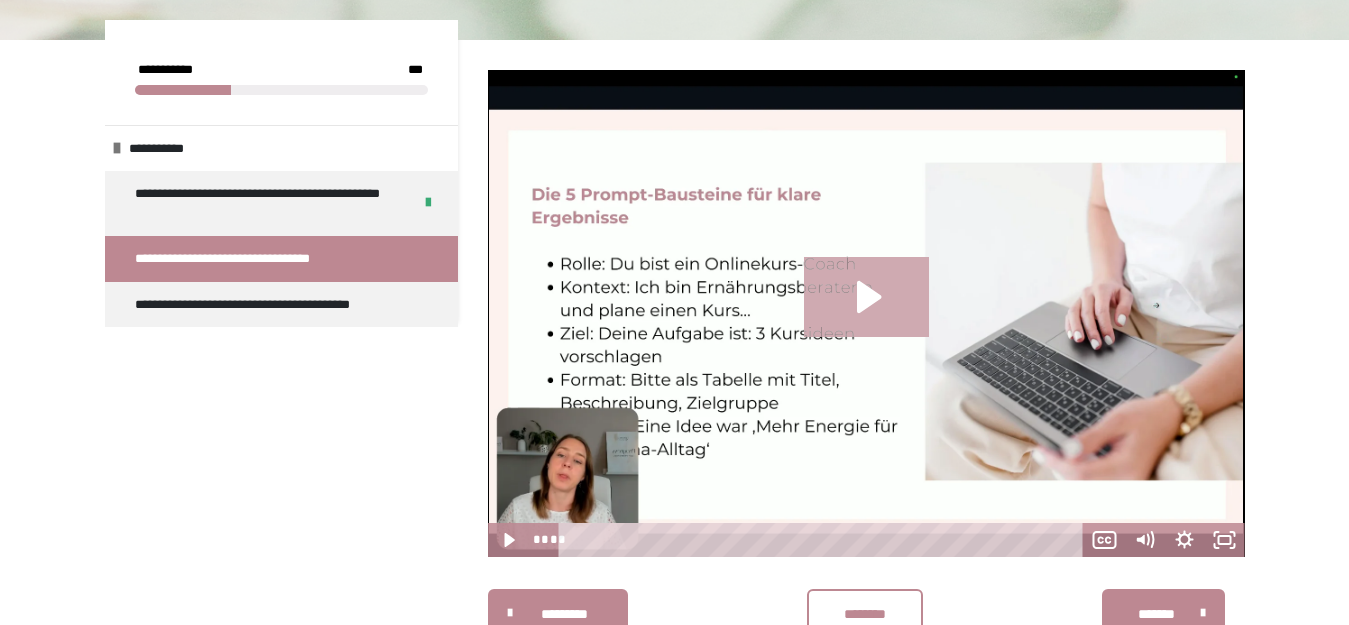 click 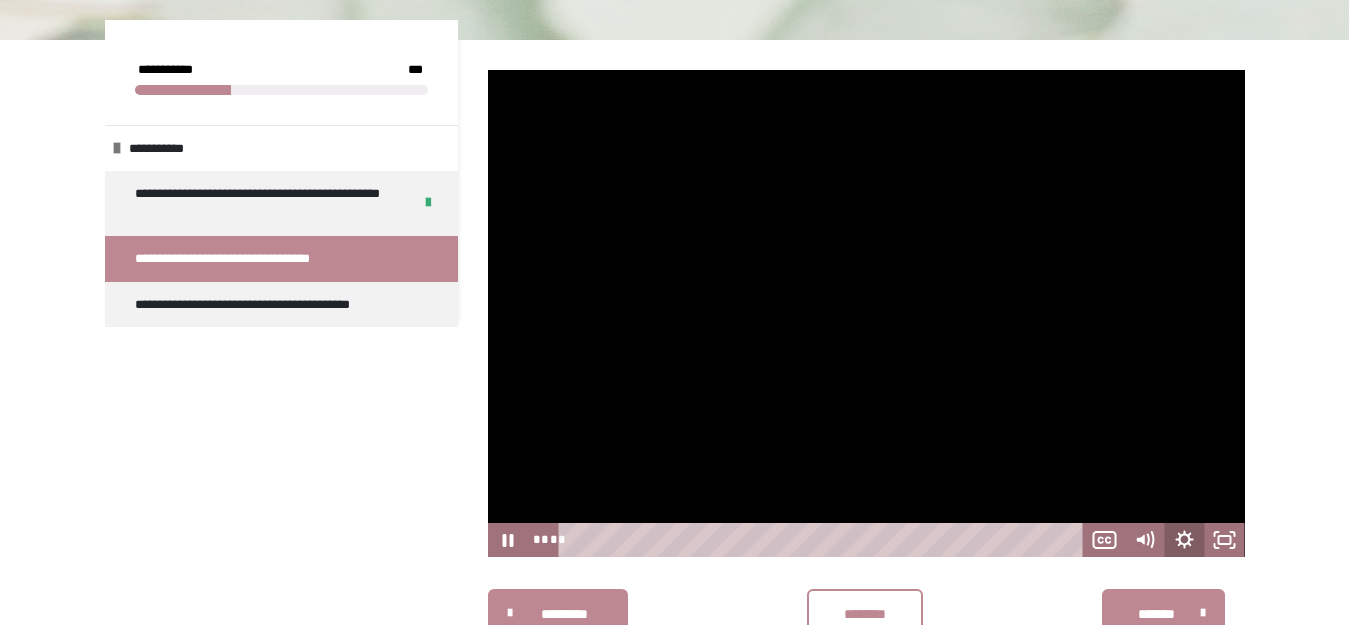 click 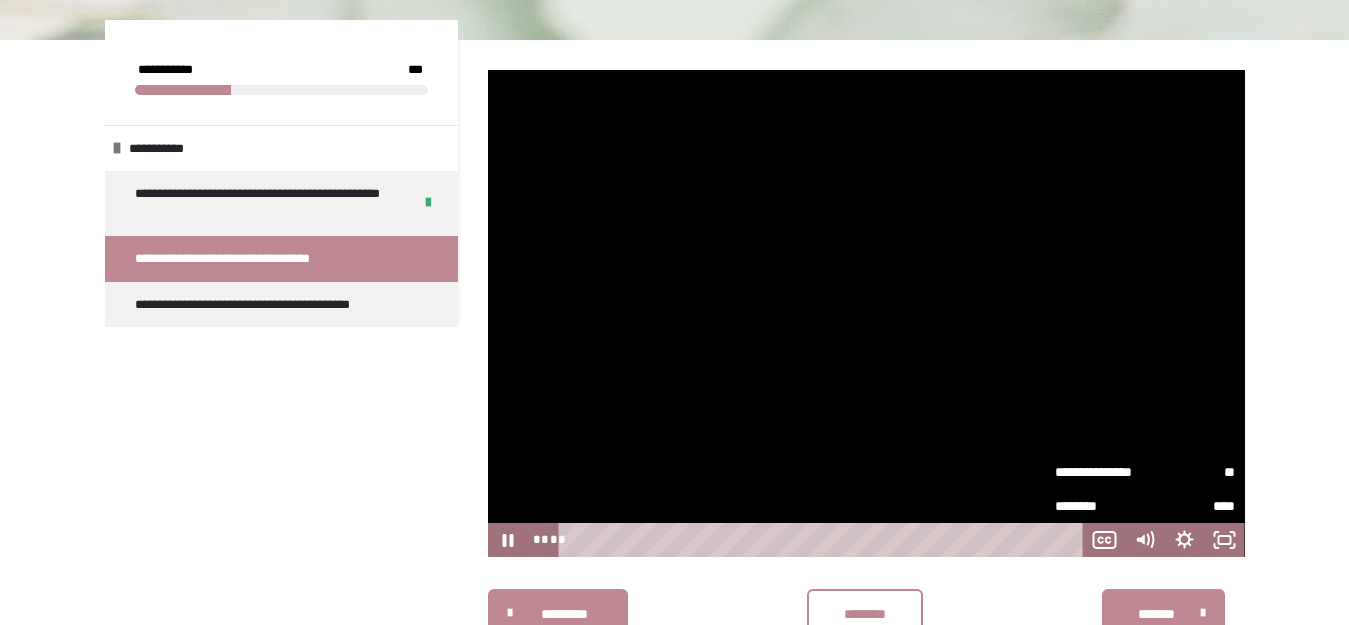 click on "**" at bounding box center [1190, 472] 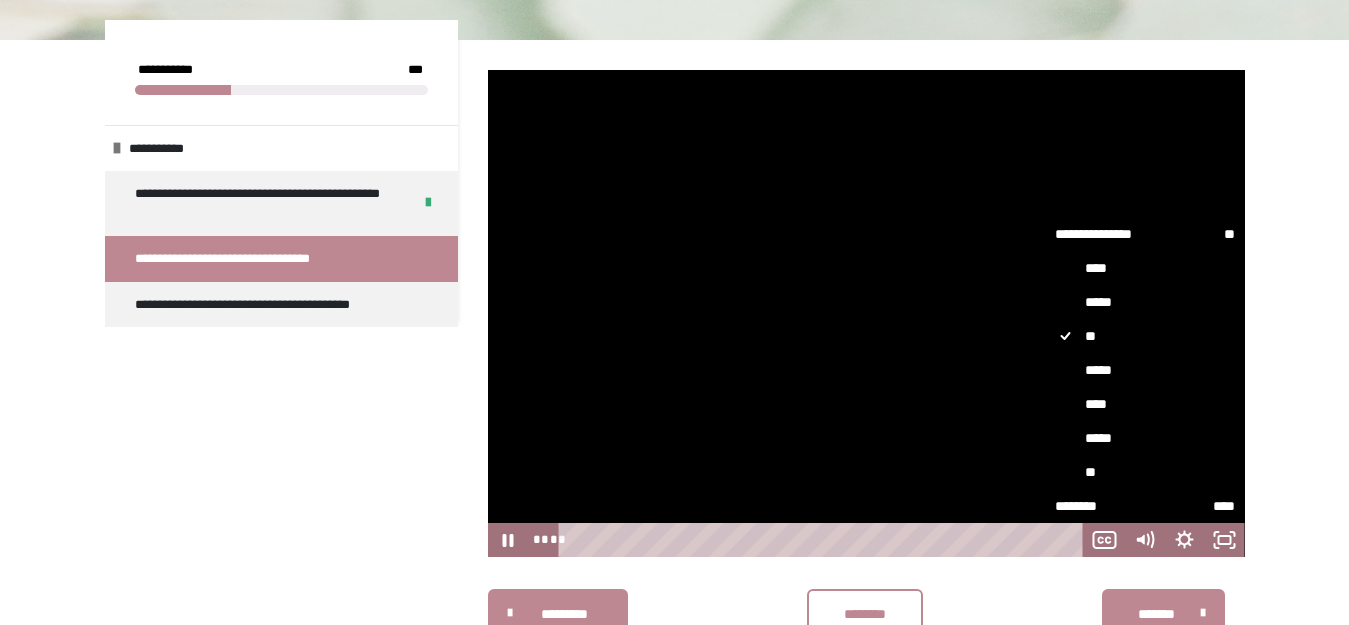 click on "**" at bounding box center (1145, 472) 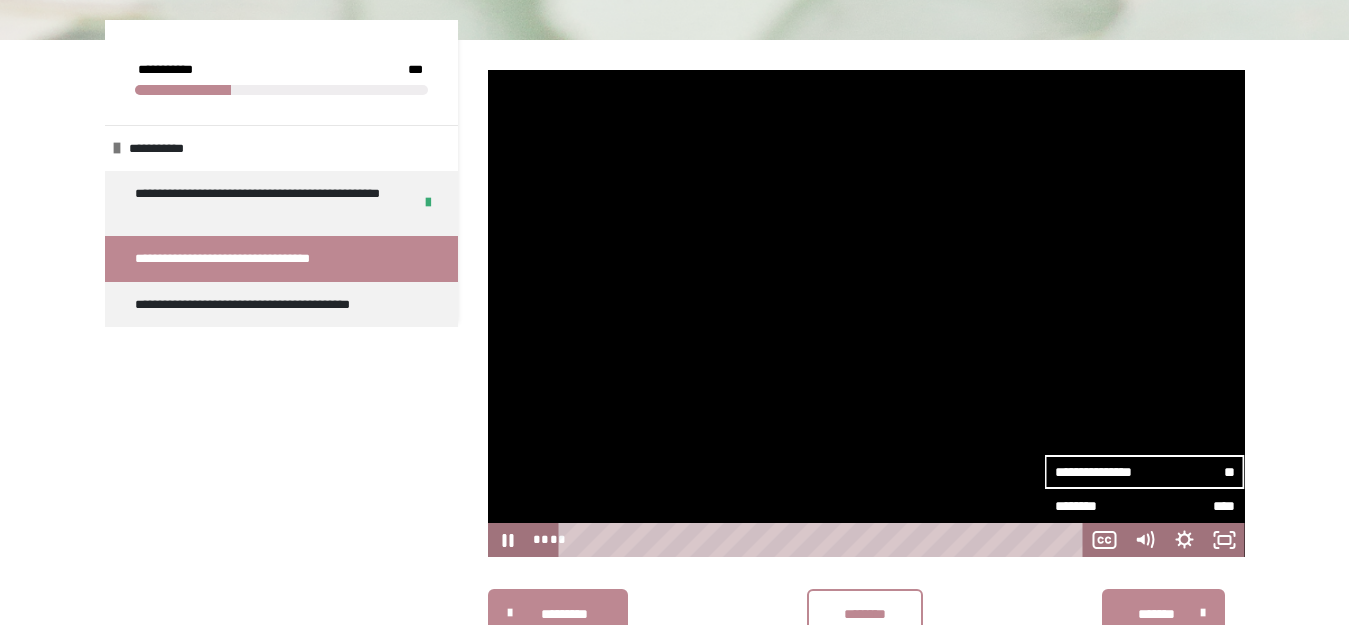 click on "**********" at bounding box center (674, 242) 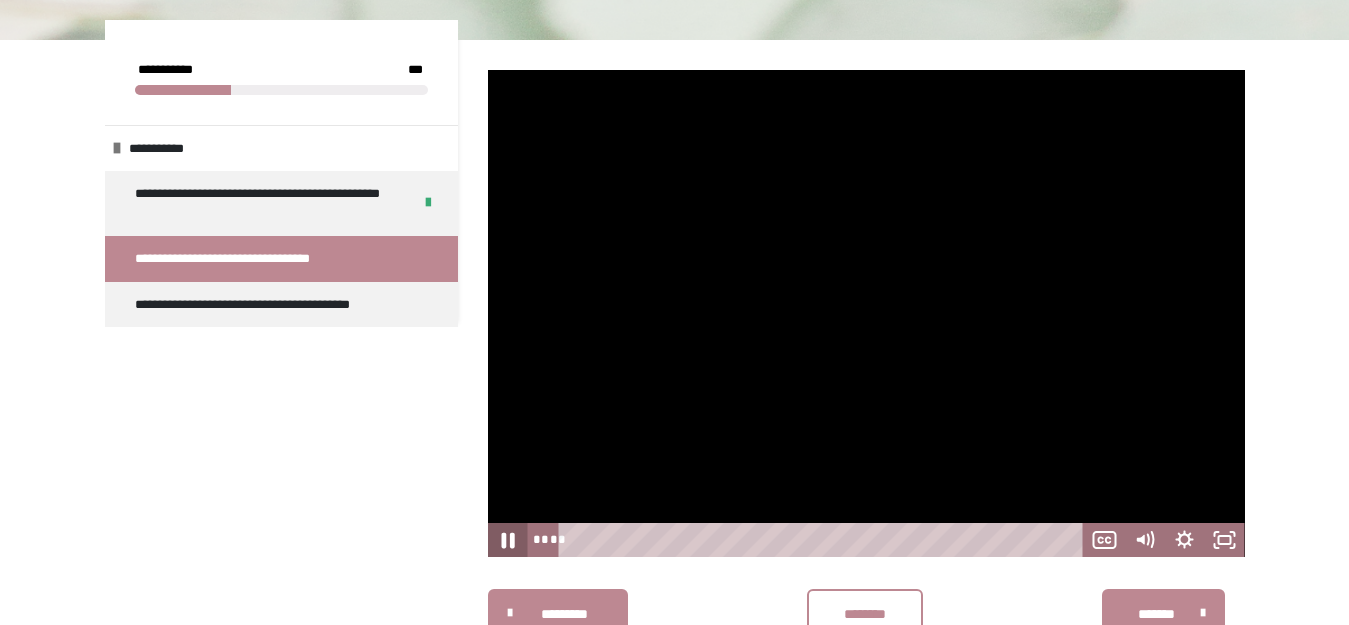 click 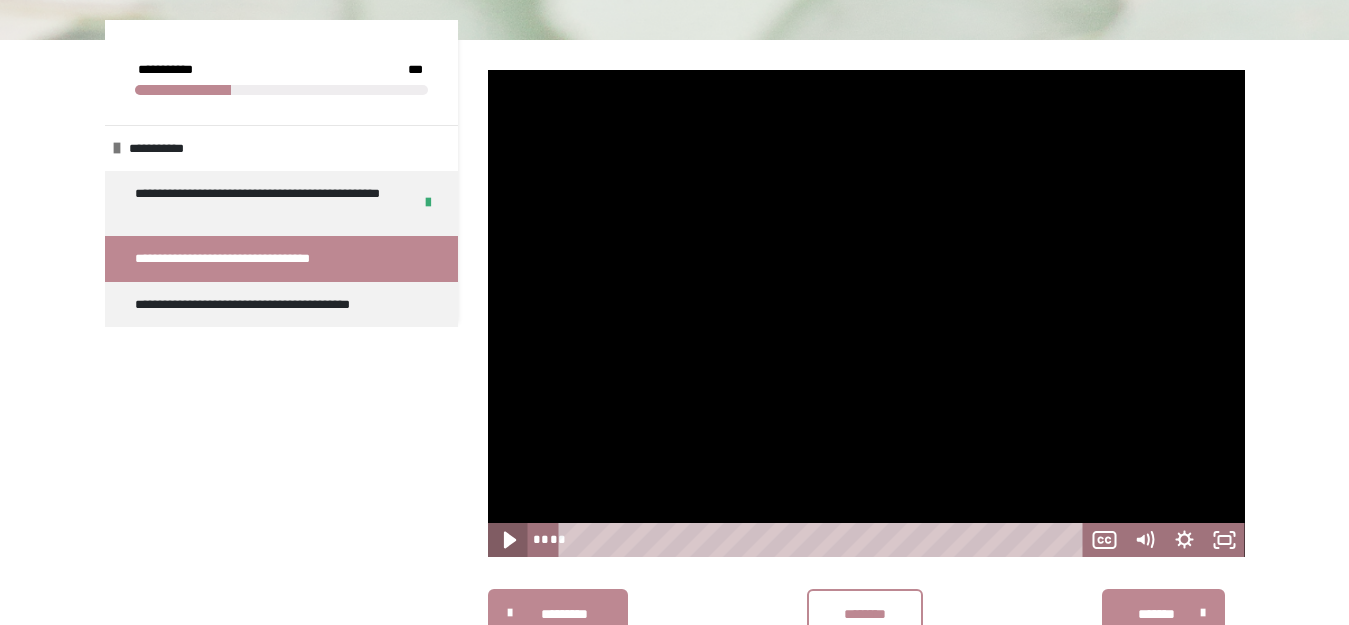 click 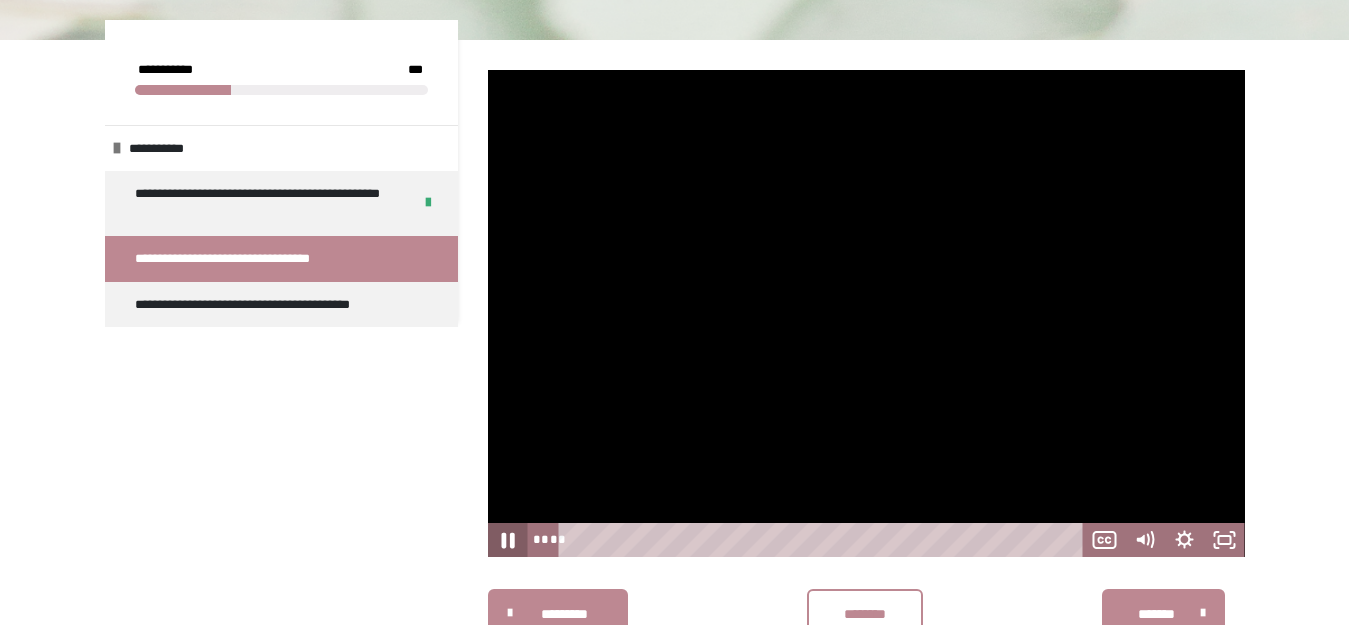 click 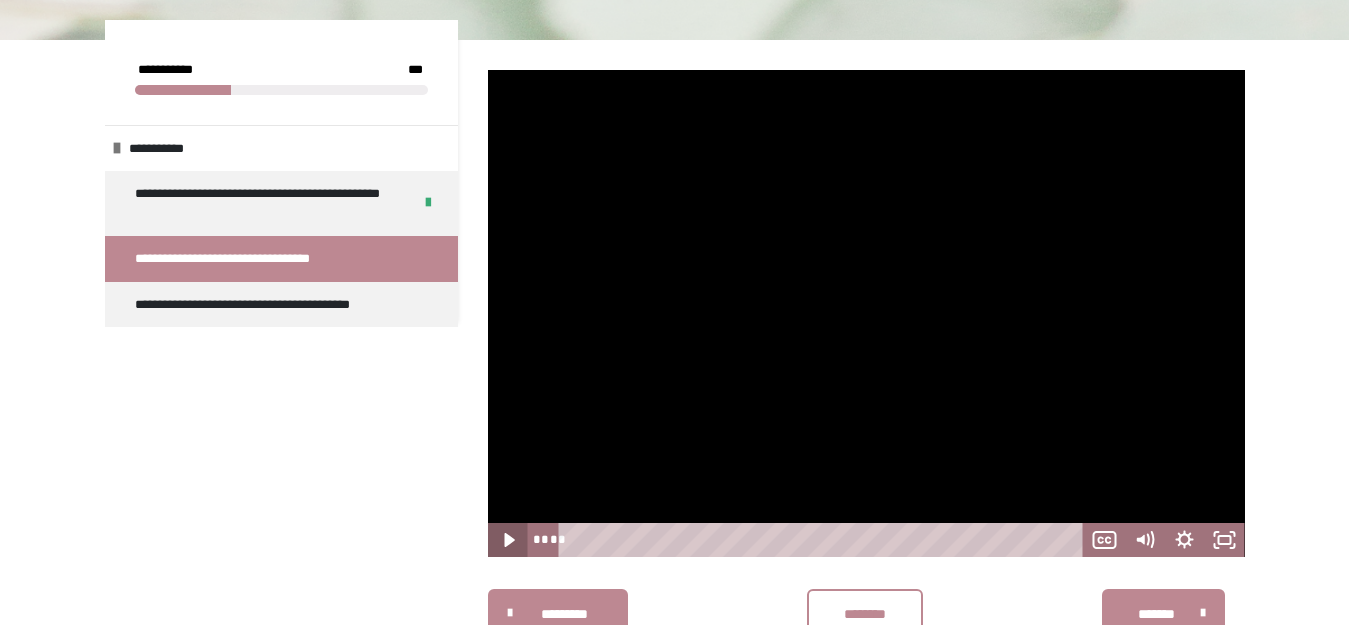 type 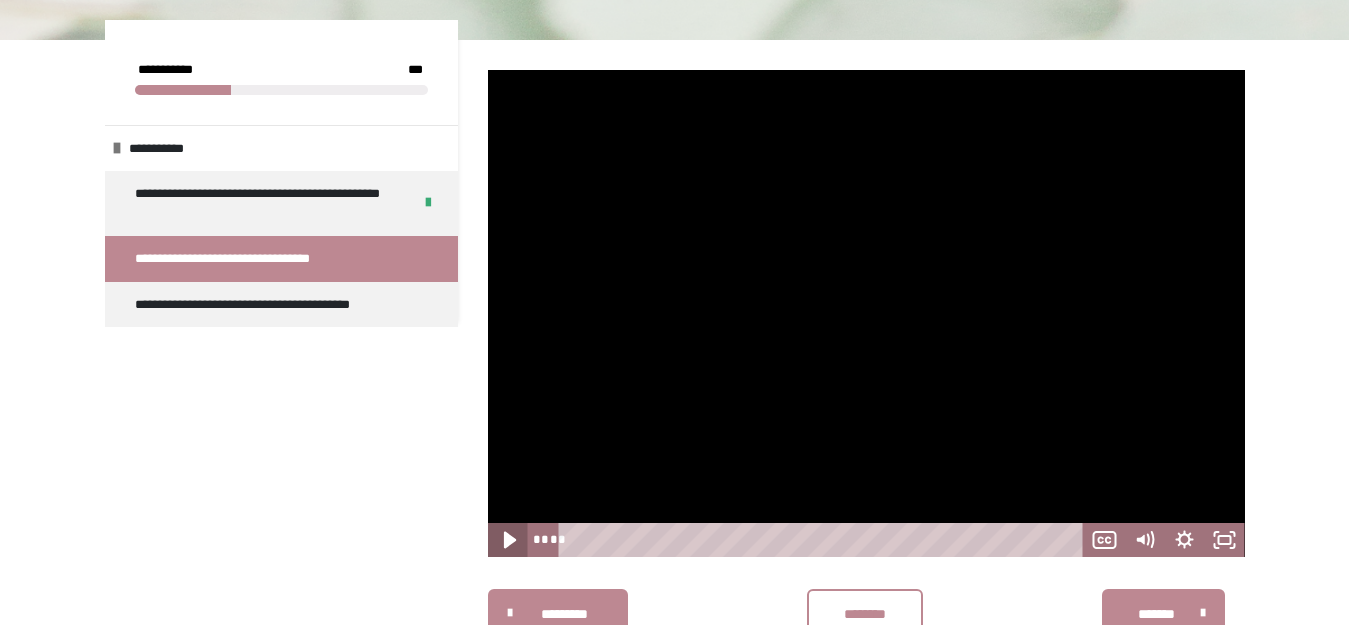 click 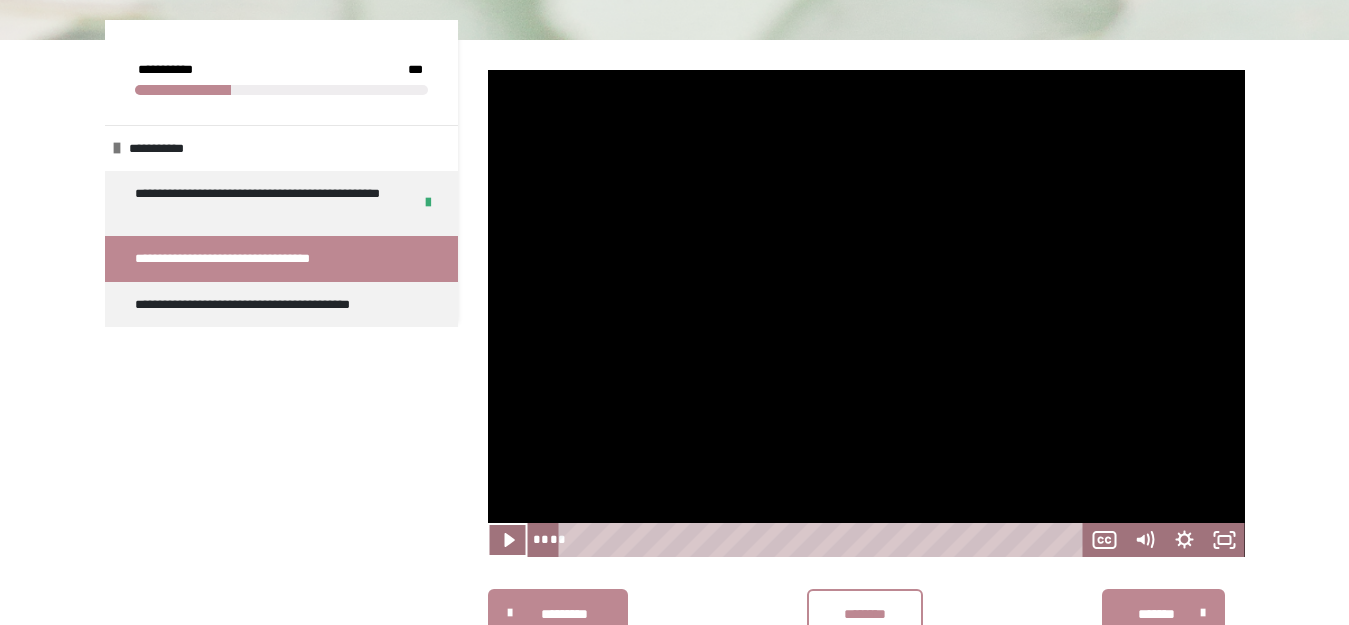 click on "*******" at bounding box center (1163, 613) 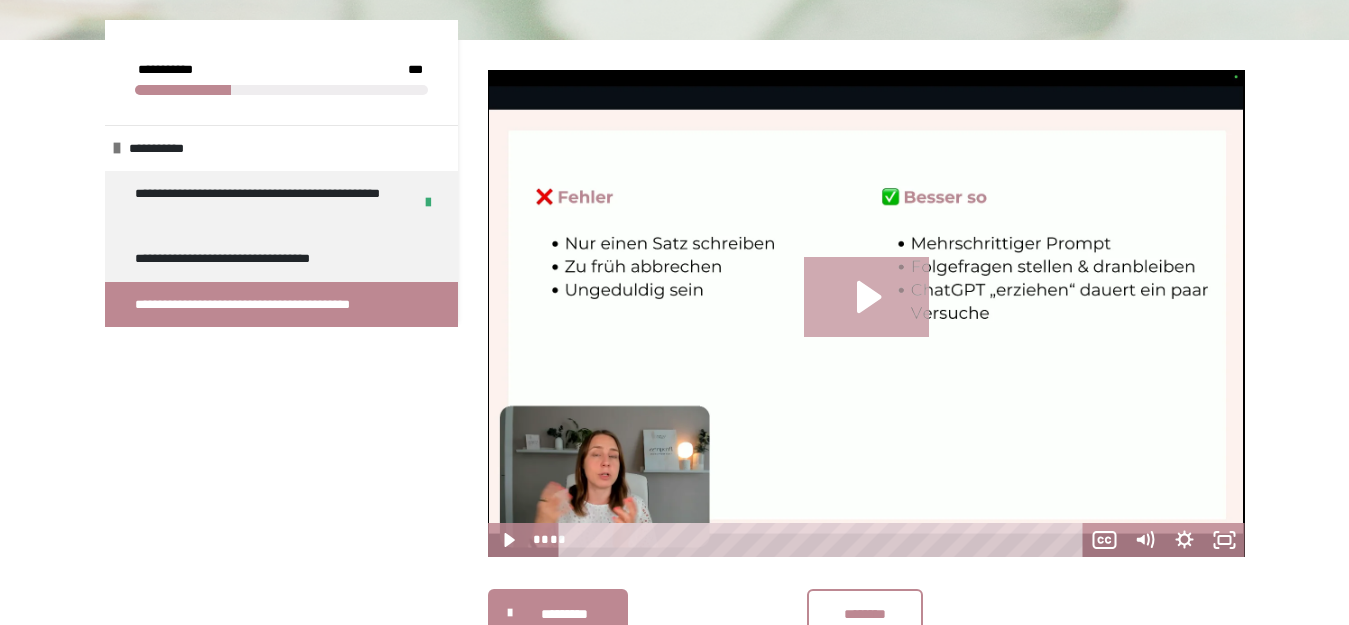 click 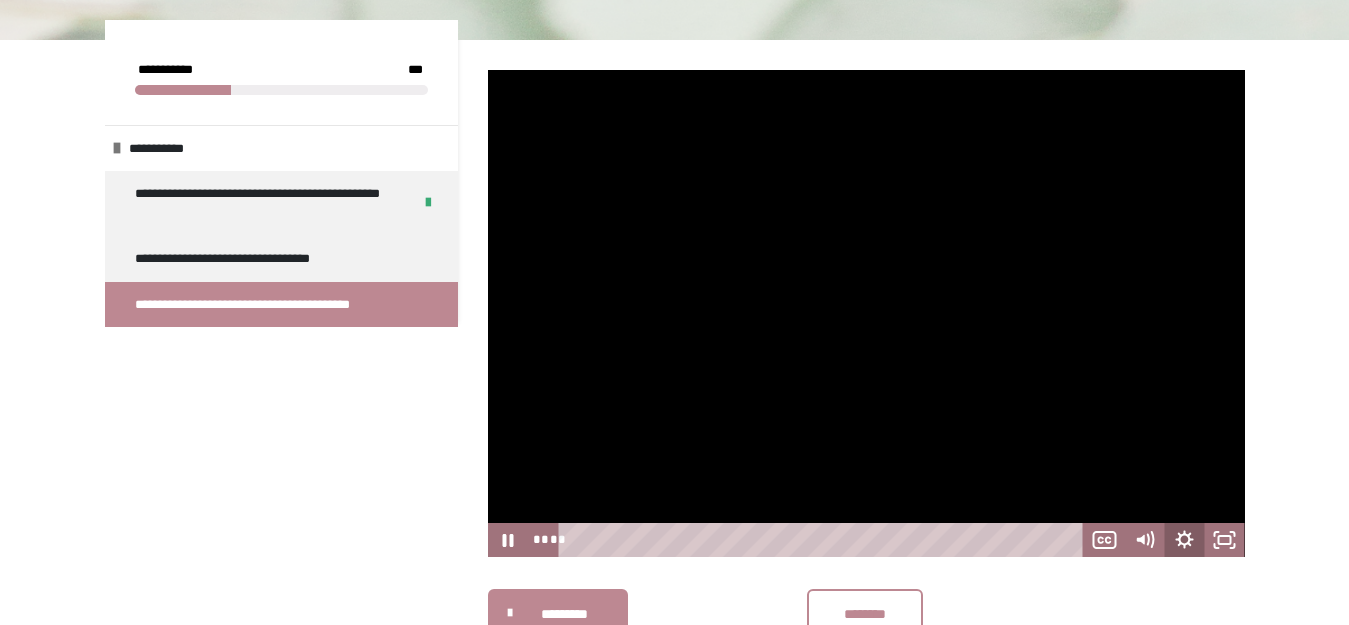 click 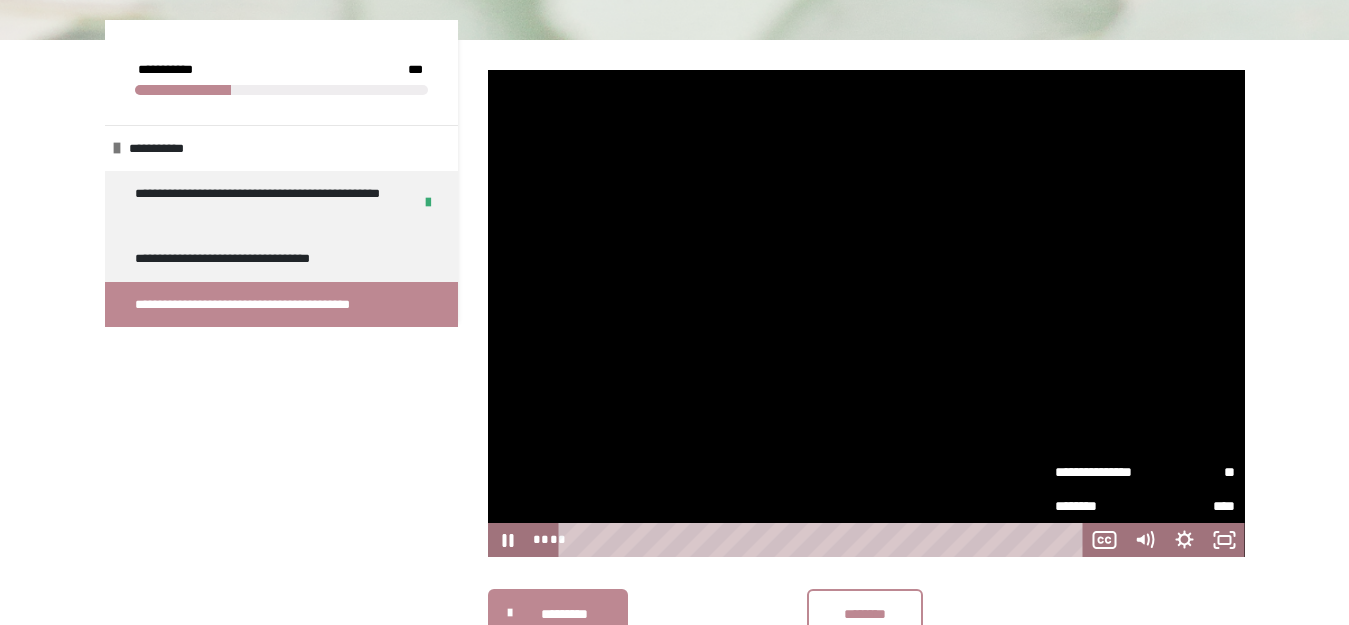 click on "**" at bounding box center (1190, 472) 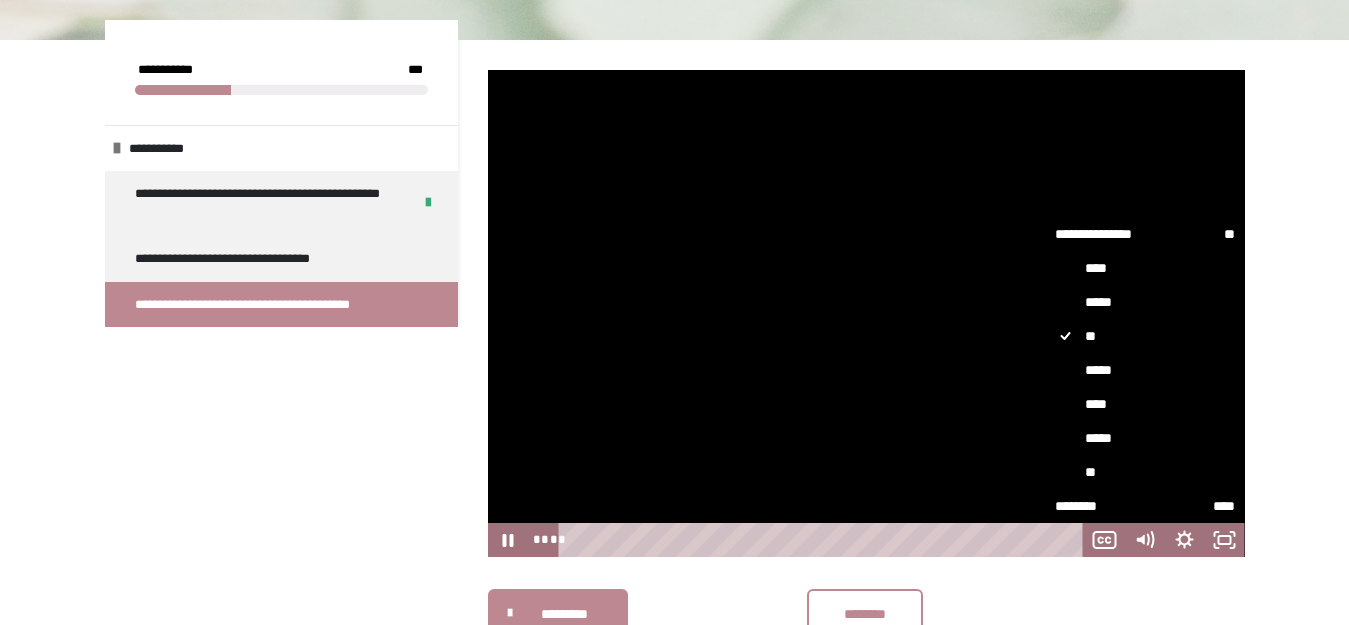 click on "**" at bounding box center (1145, 472) 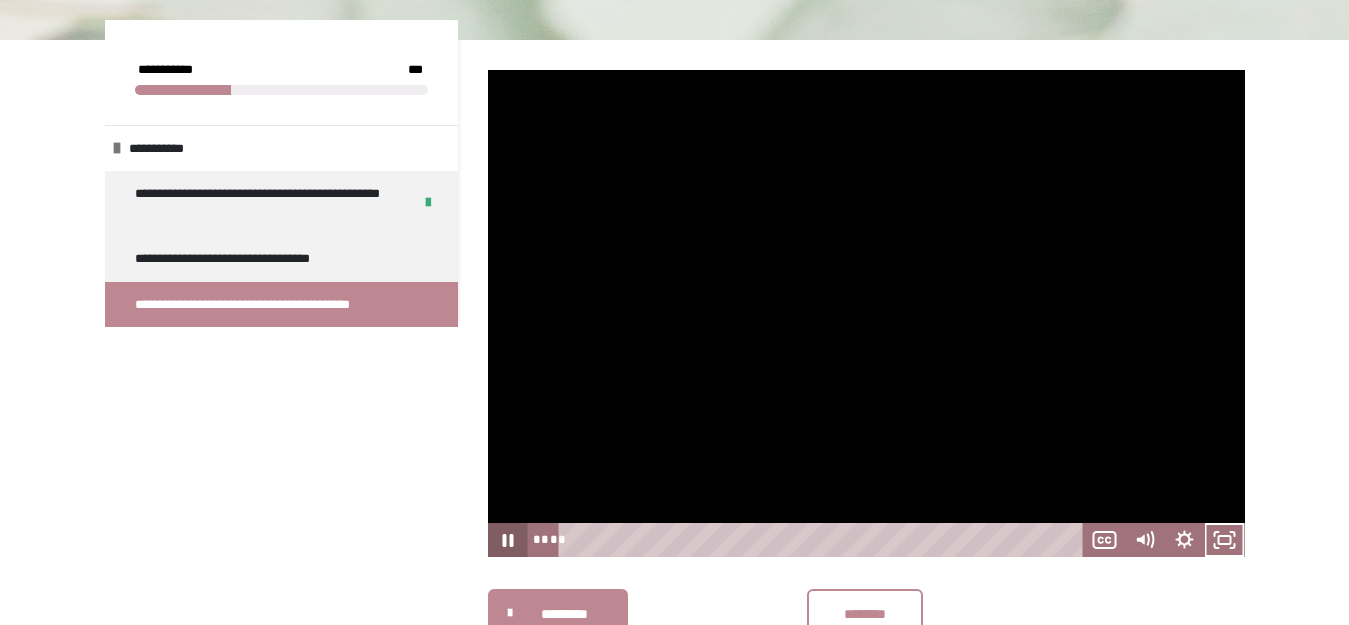 click 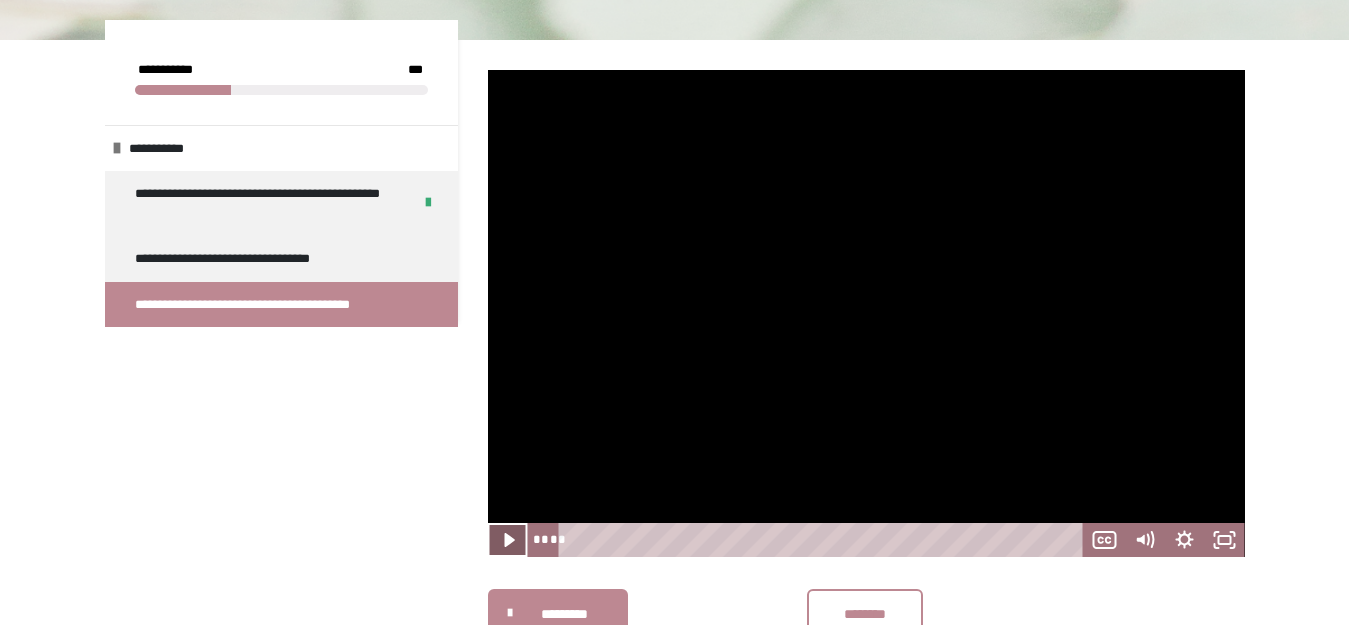 click 